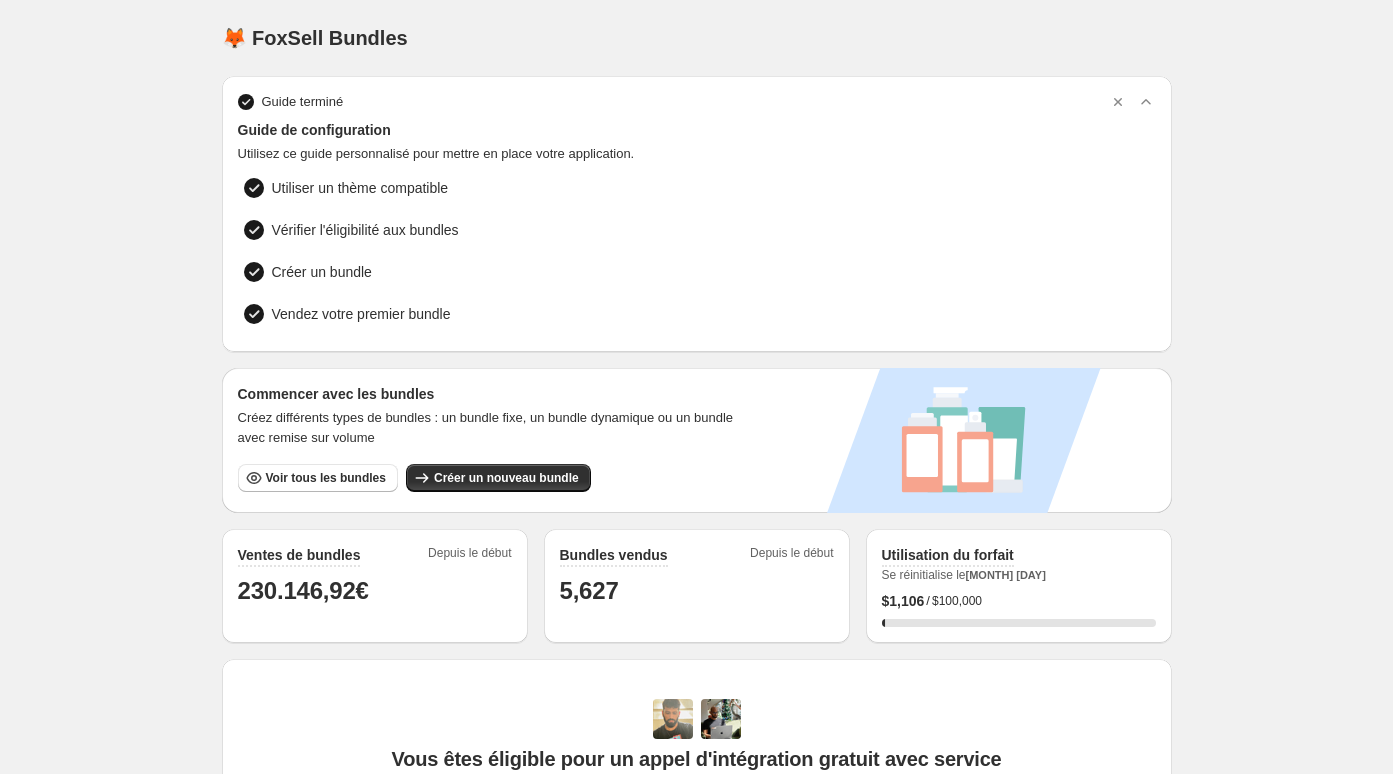 scroll, scrollTop: 92, scrollLeft: 0, axis: vertical 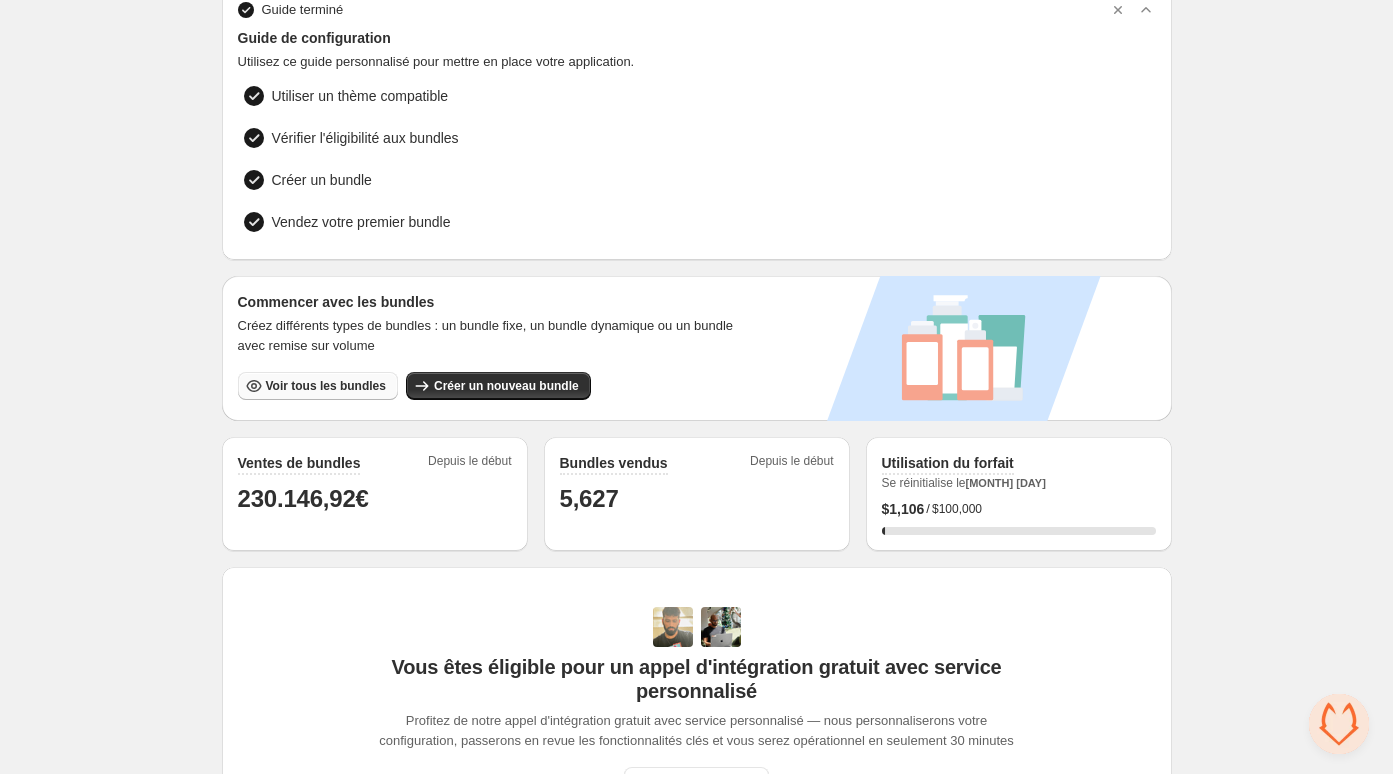 click on "Voir tous les bundles" at bounding box center [326, 386] 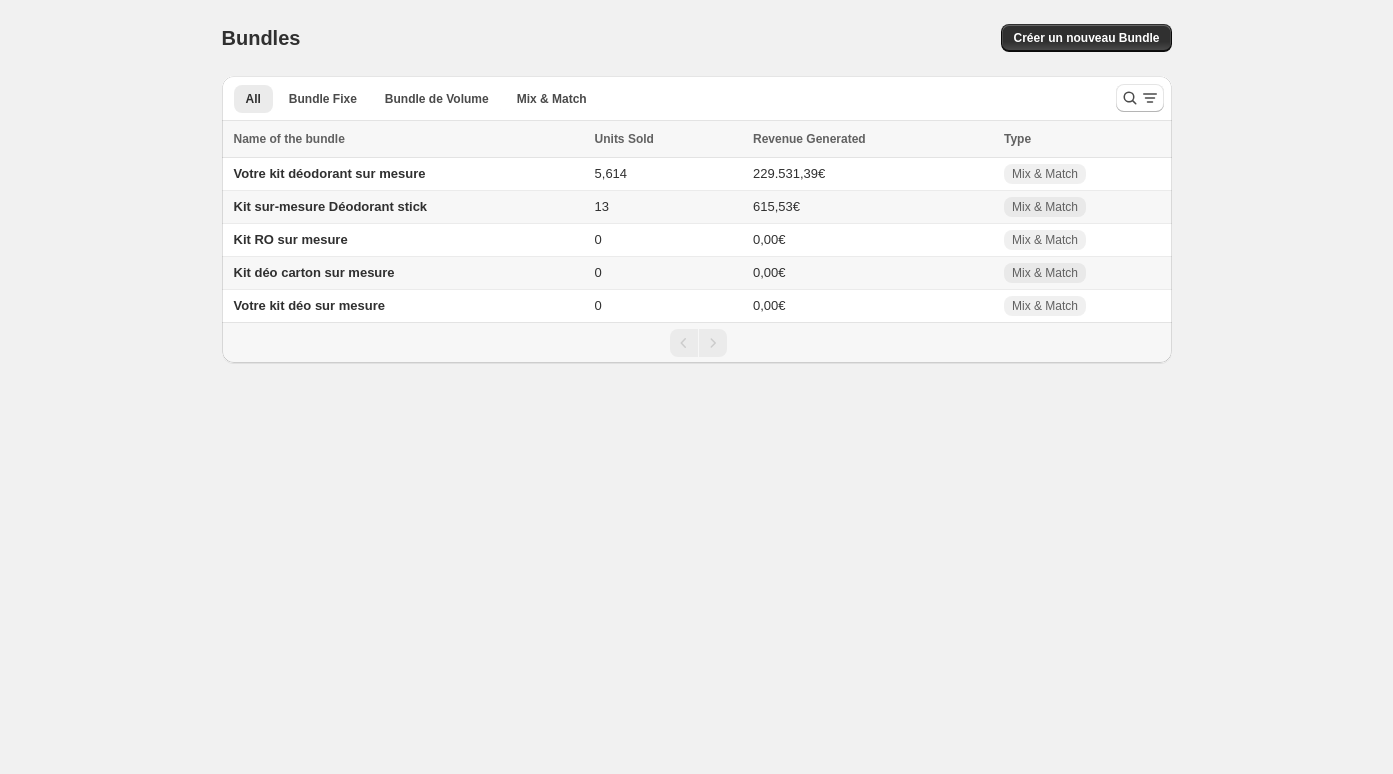 scroll, scrollTop: 0, scrollLeft: 0, axis: both 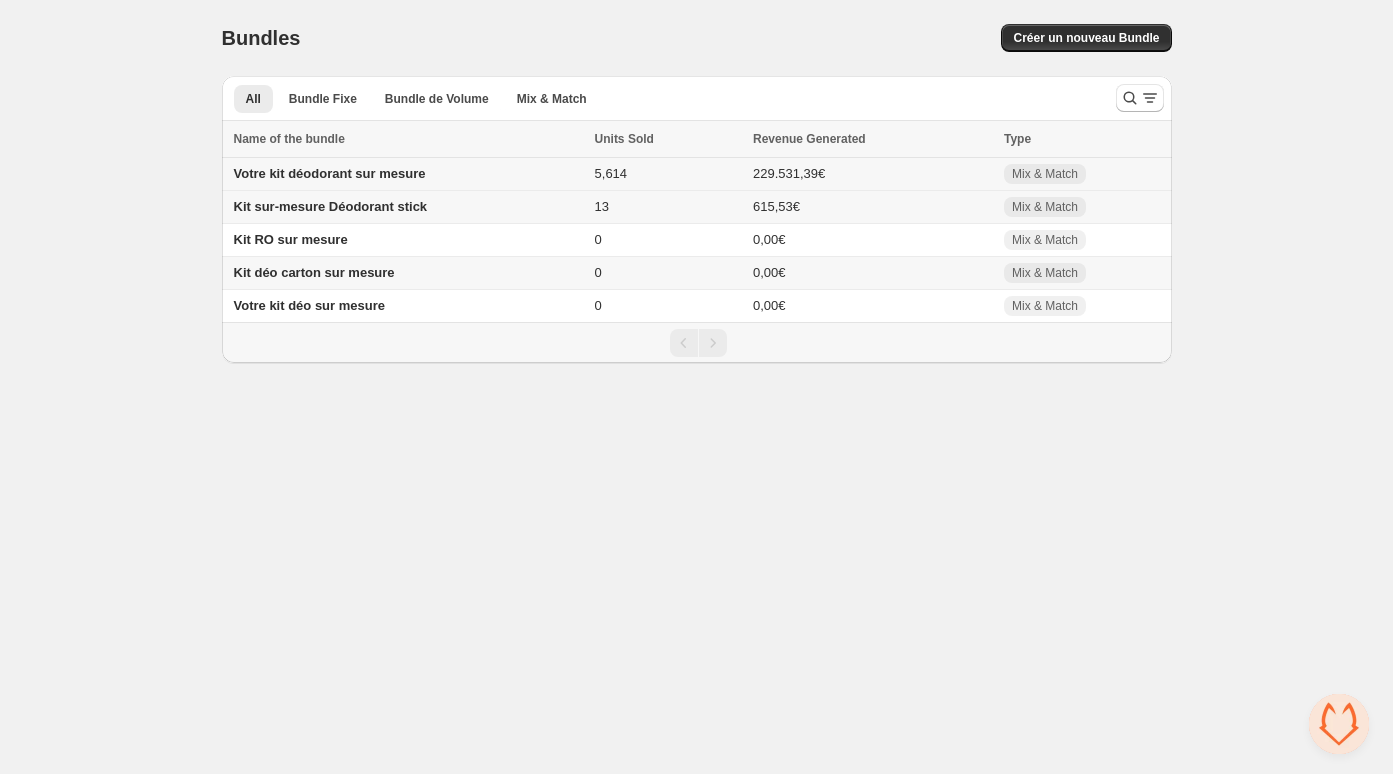click on "Votre kit déodorant sur mesure" at bounding box center (405, 174) 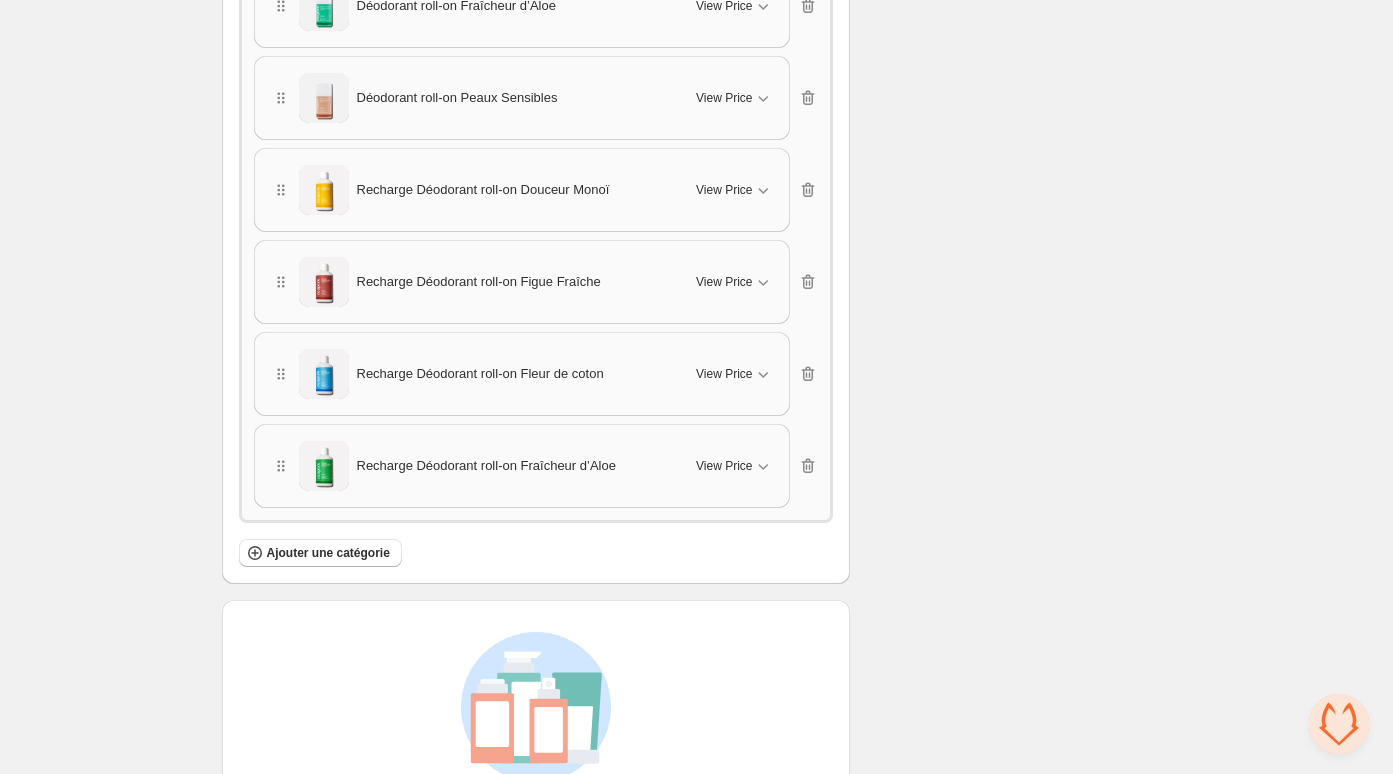 scroll, scrollTop: 3217, scrollLeft: 0, axis: vertical 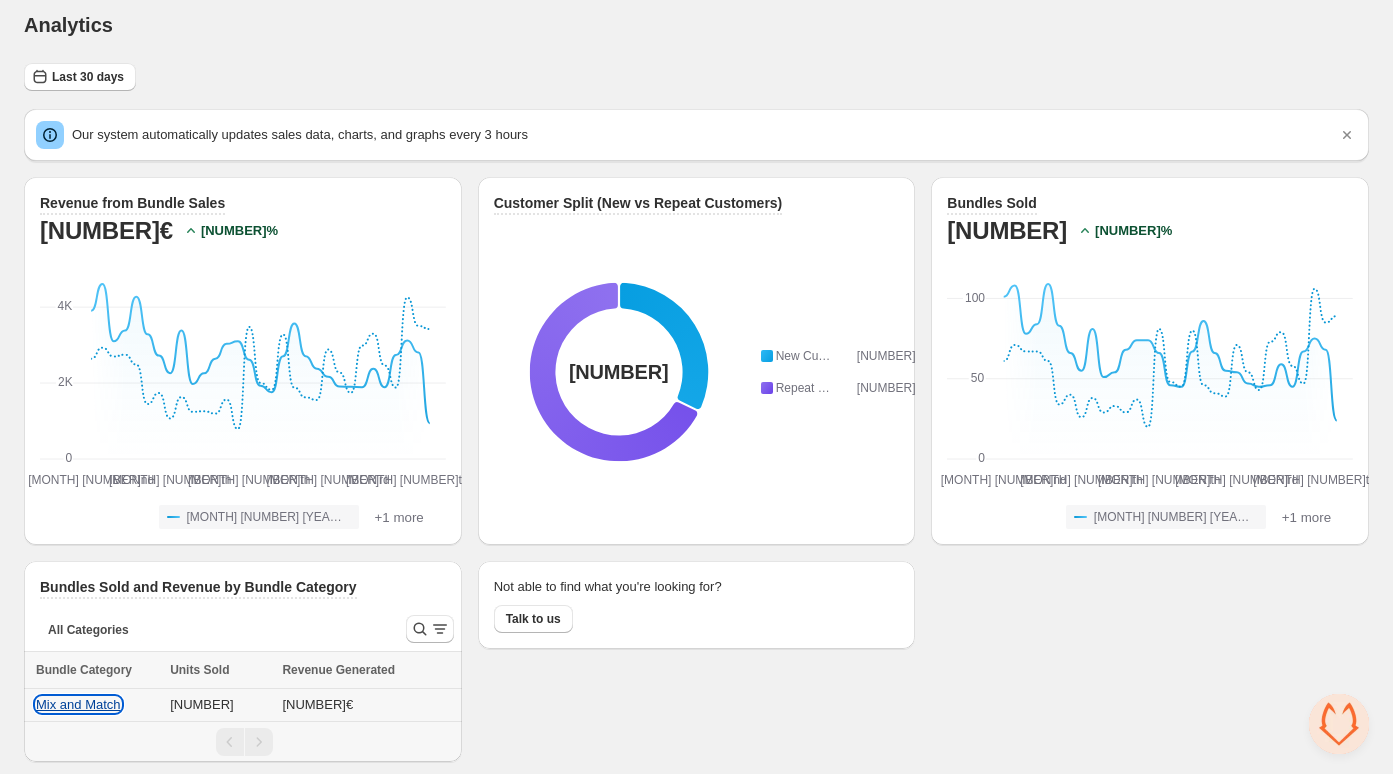 click on "Mix and Match" at bounding box center (78, 704) 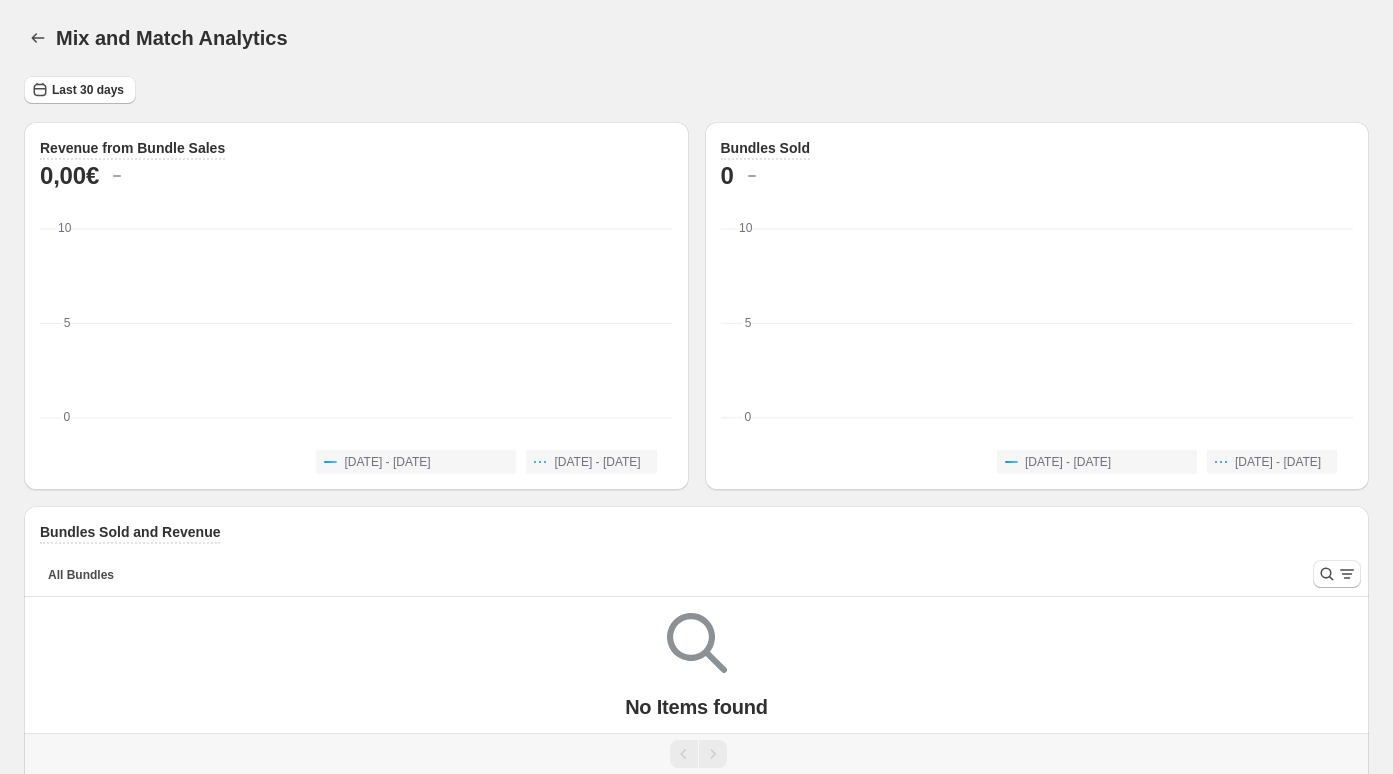 scroll, scrollTop: 0, scrollLeft: 0, axis: both 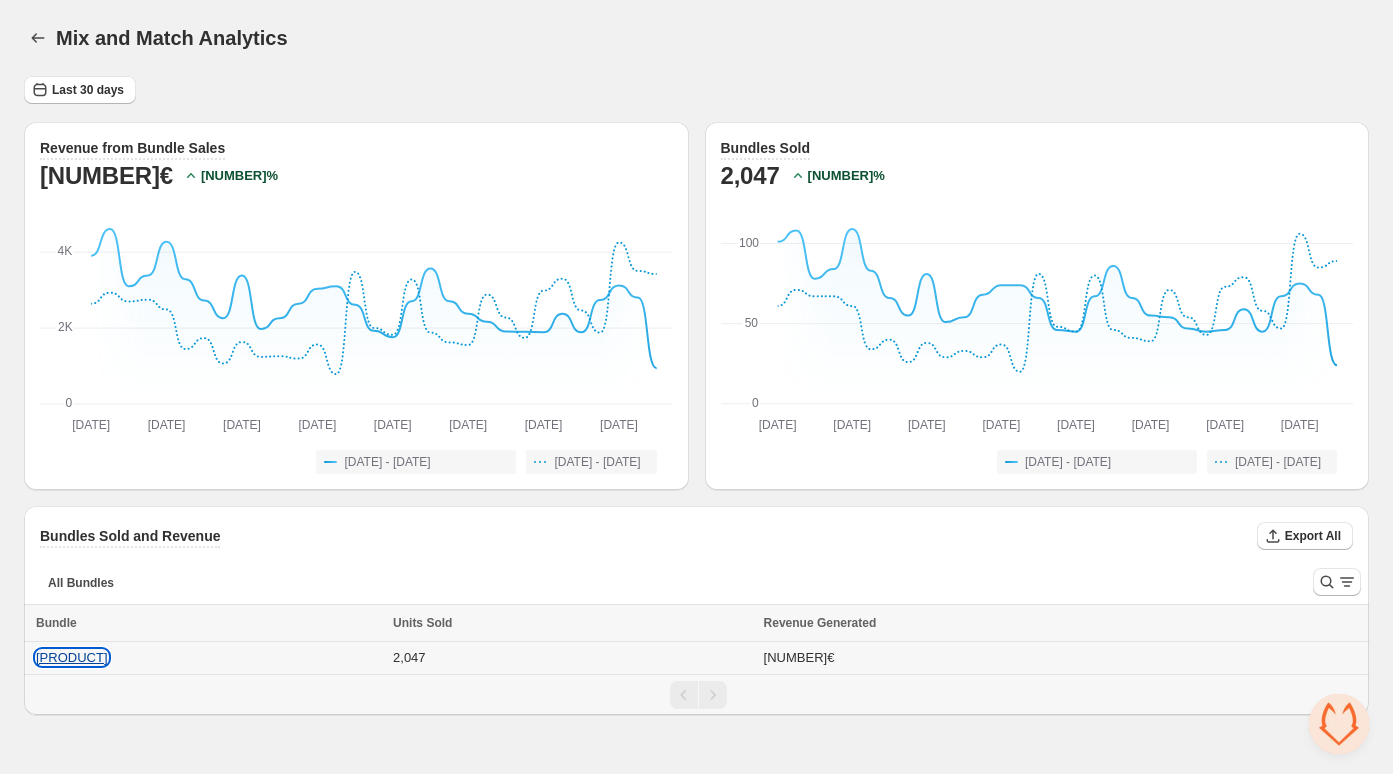 click on "[PRODUCT]" at bounding box center [72, 657] 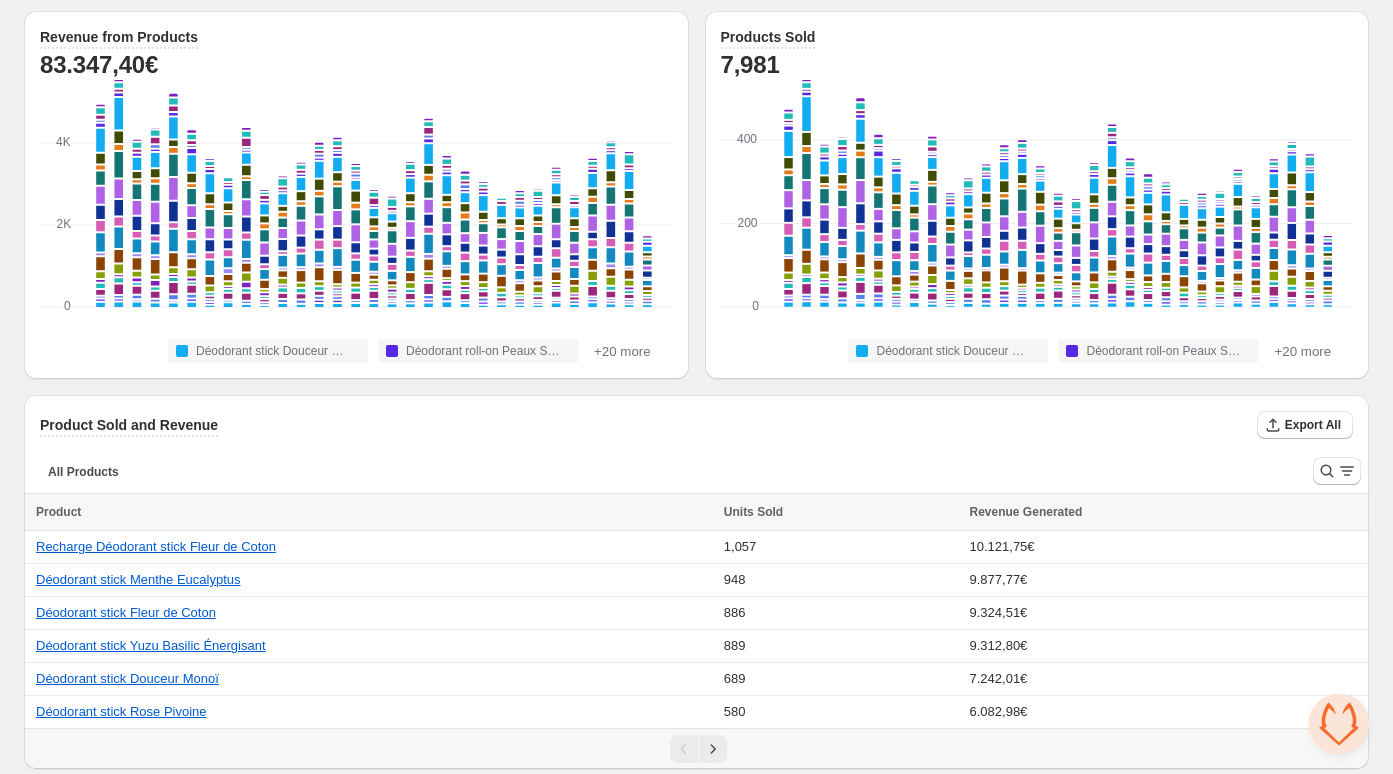 scroll, scrollTop: 115, scrollLeft: 0, axis: vertical 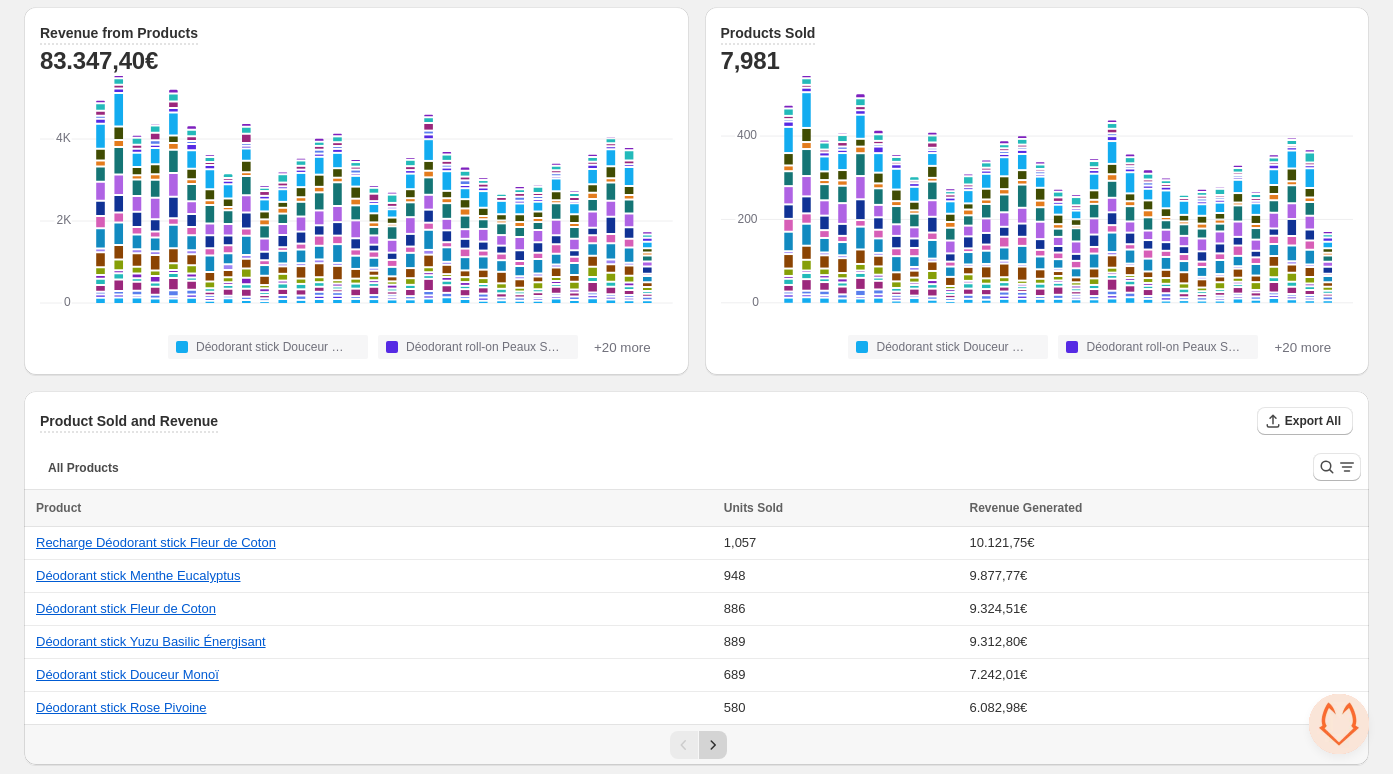 click 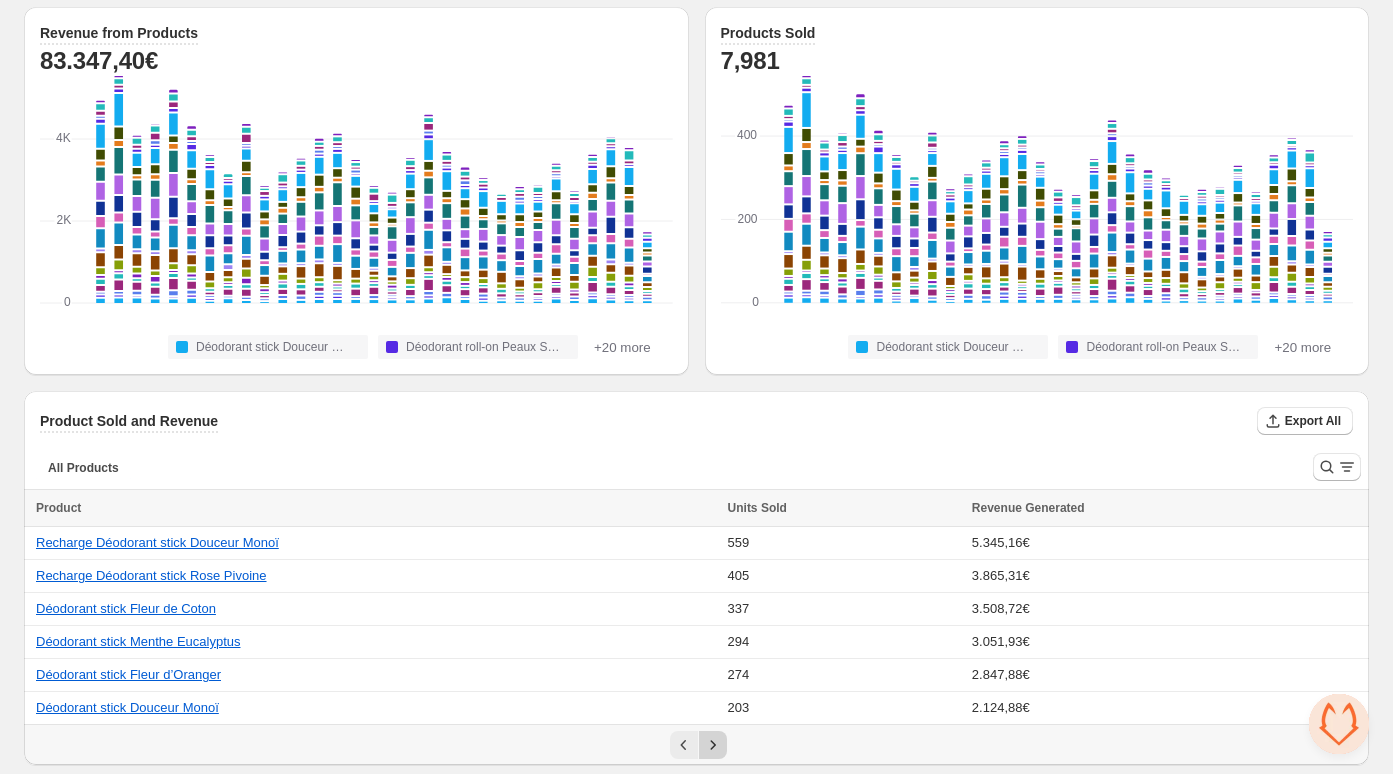 click 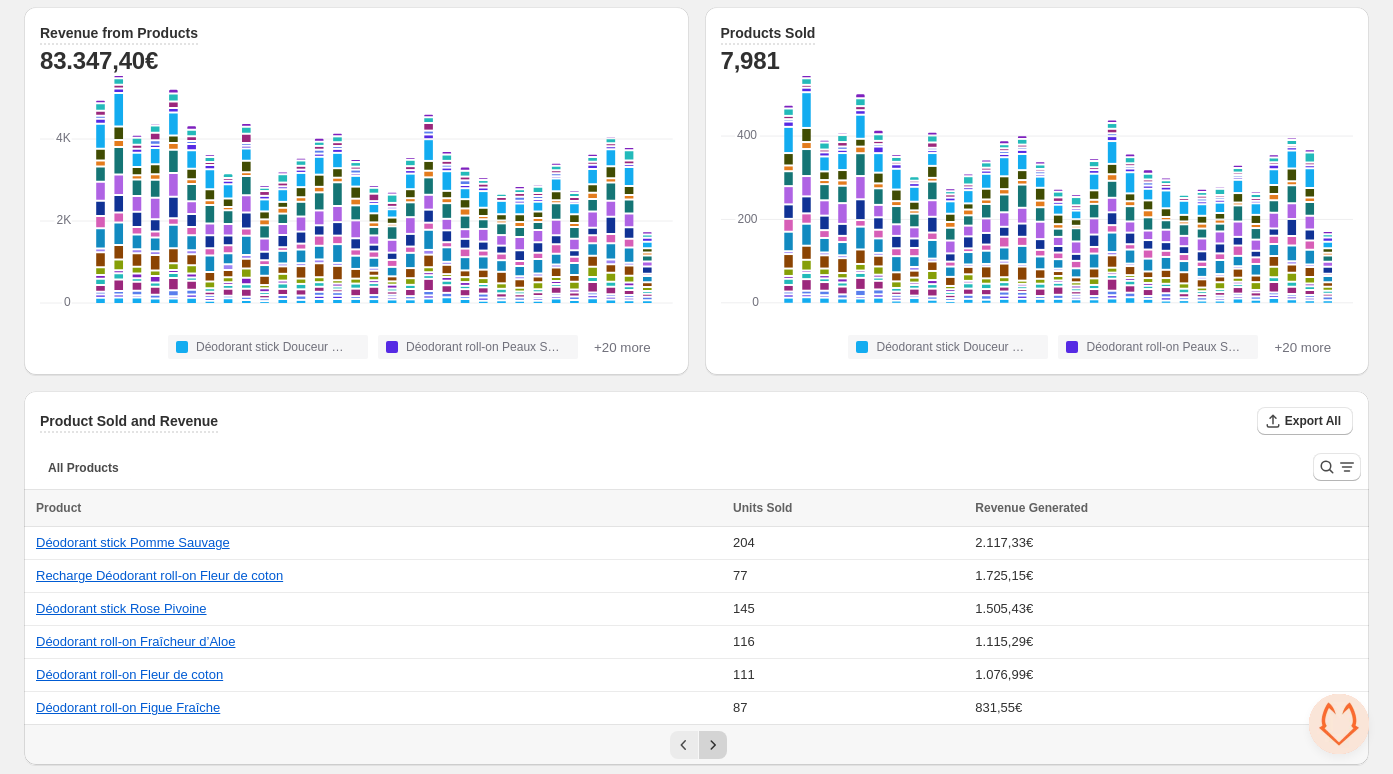 click 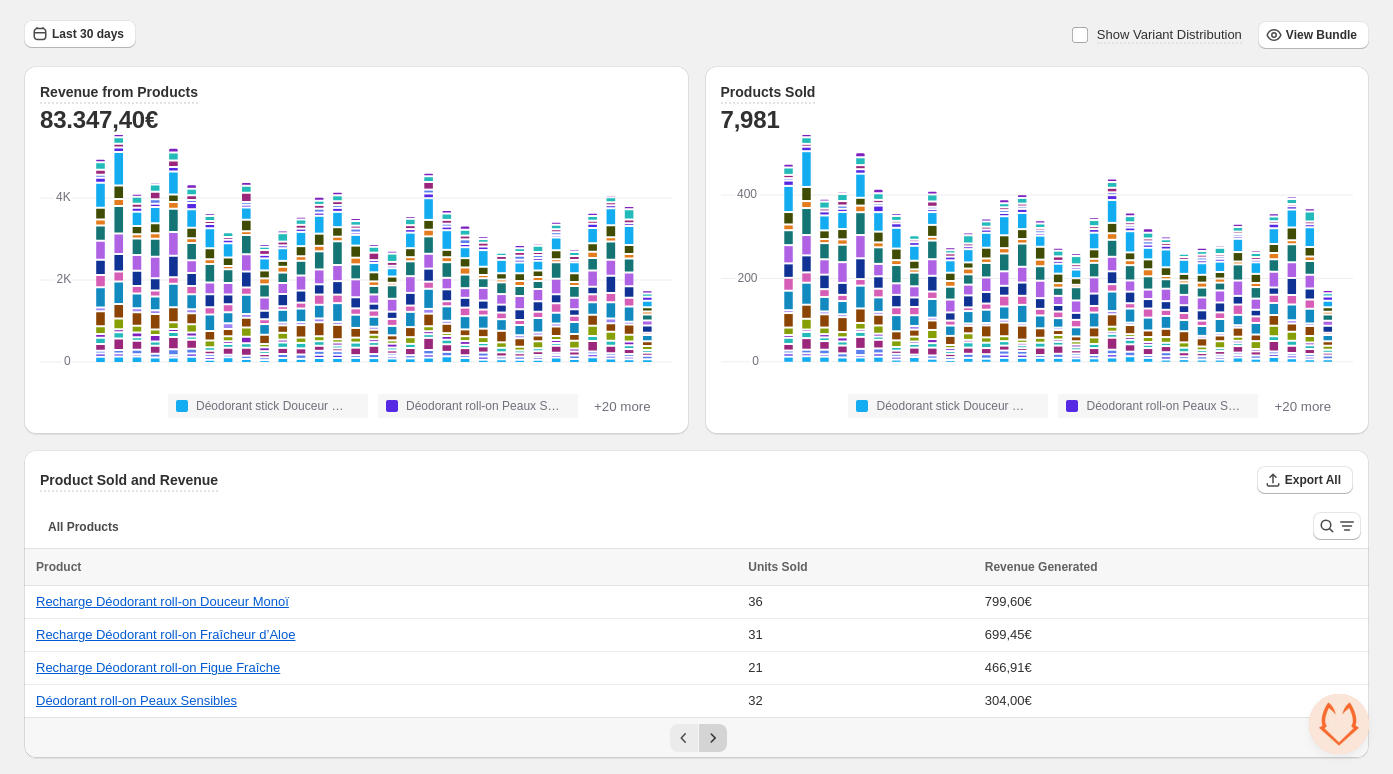 scroll, scrollTop: 50, scrollLeft: 0, axis: vertical 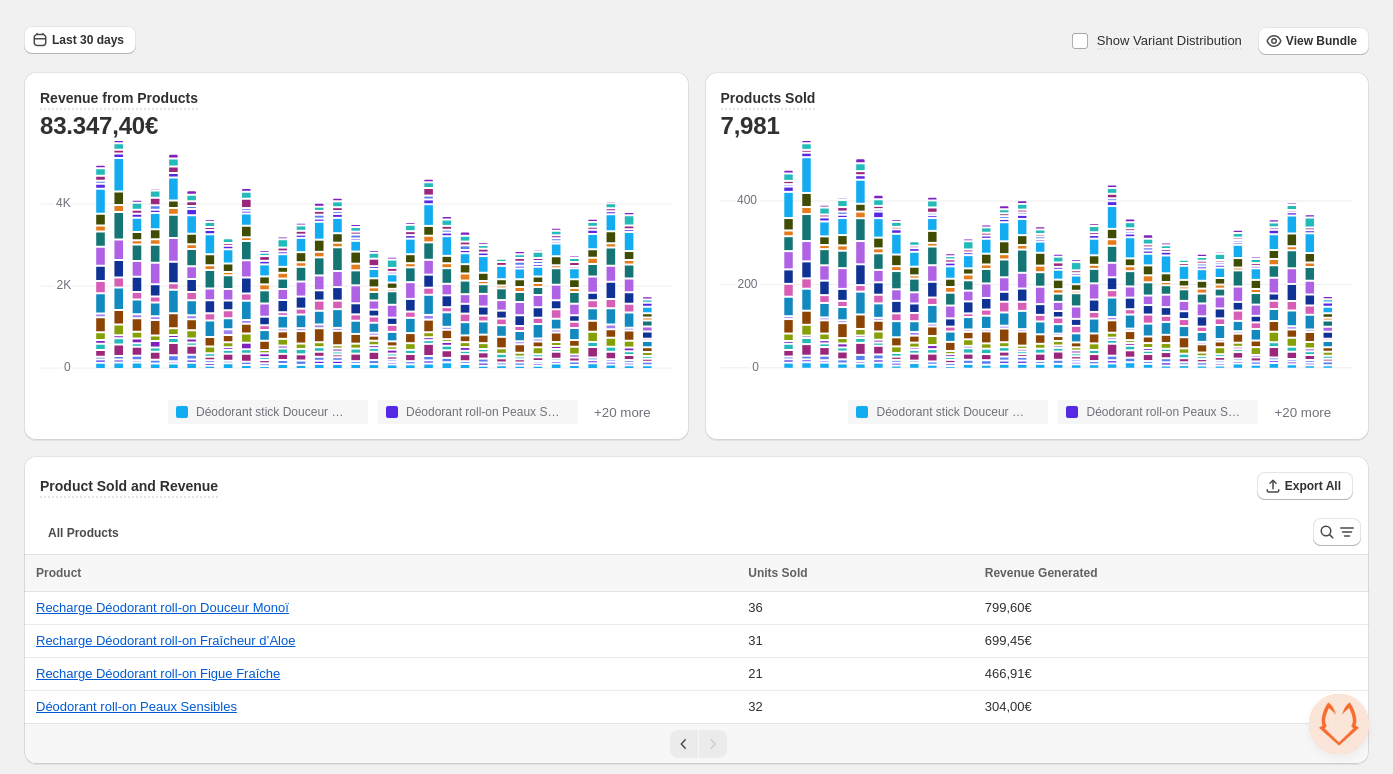 click at bounding box center [713, 744] 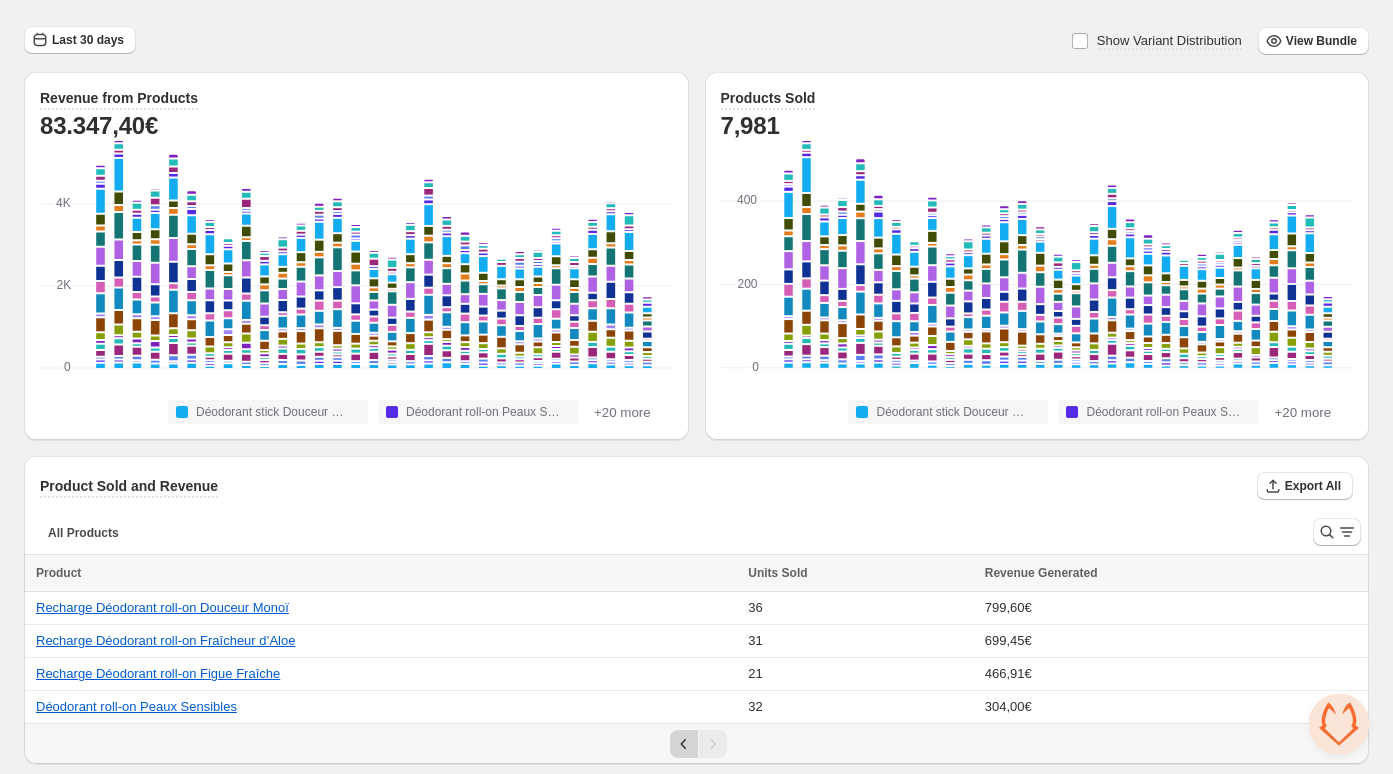click at bounding box center [684, 744] 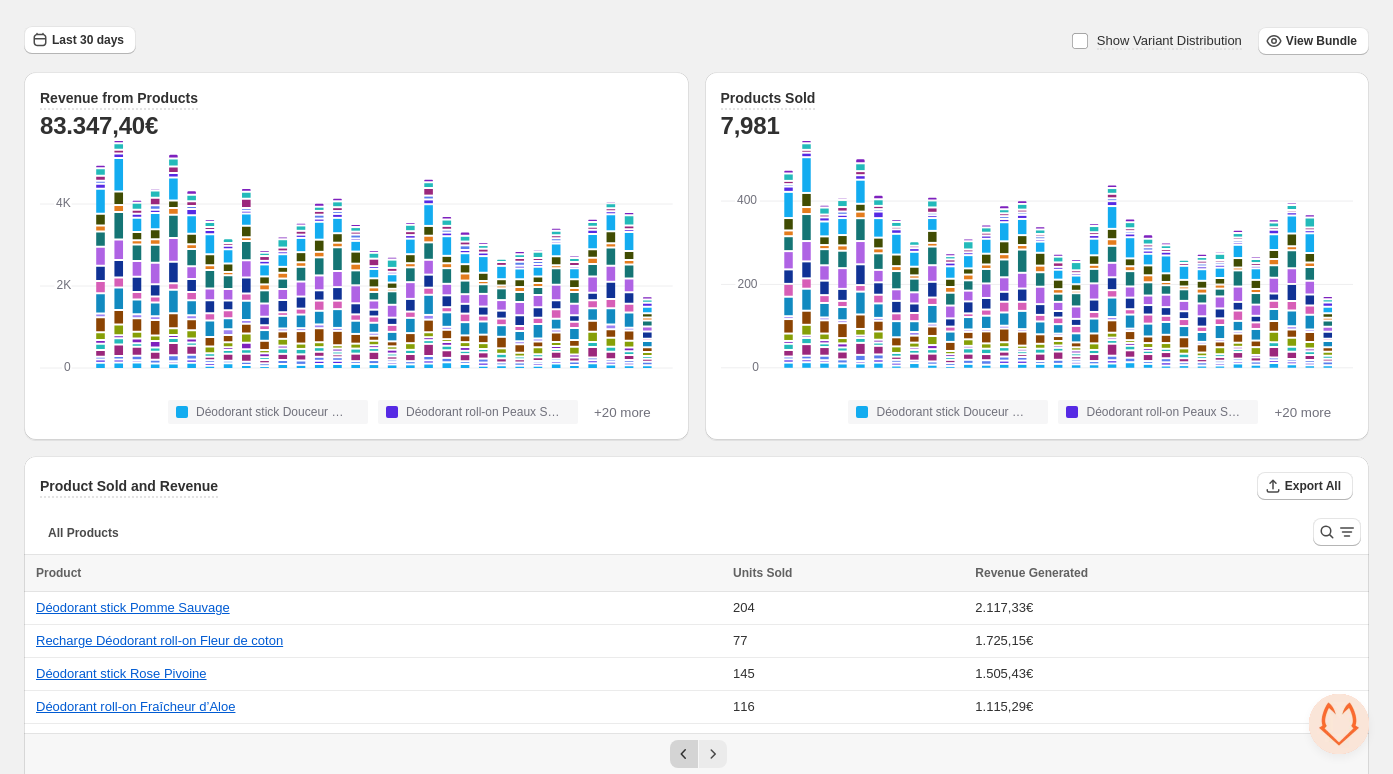 click at bounding box center (696, 754) 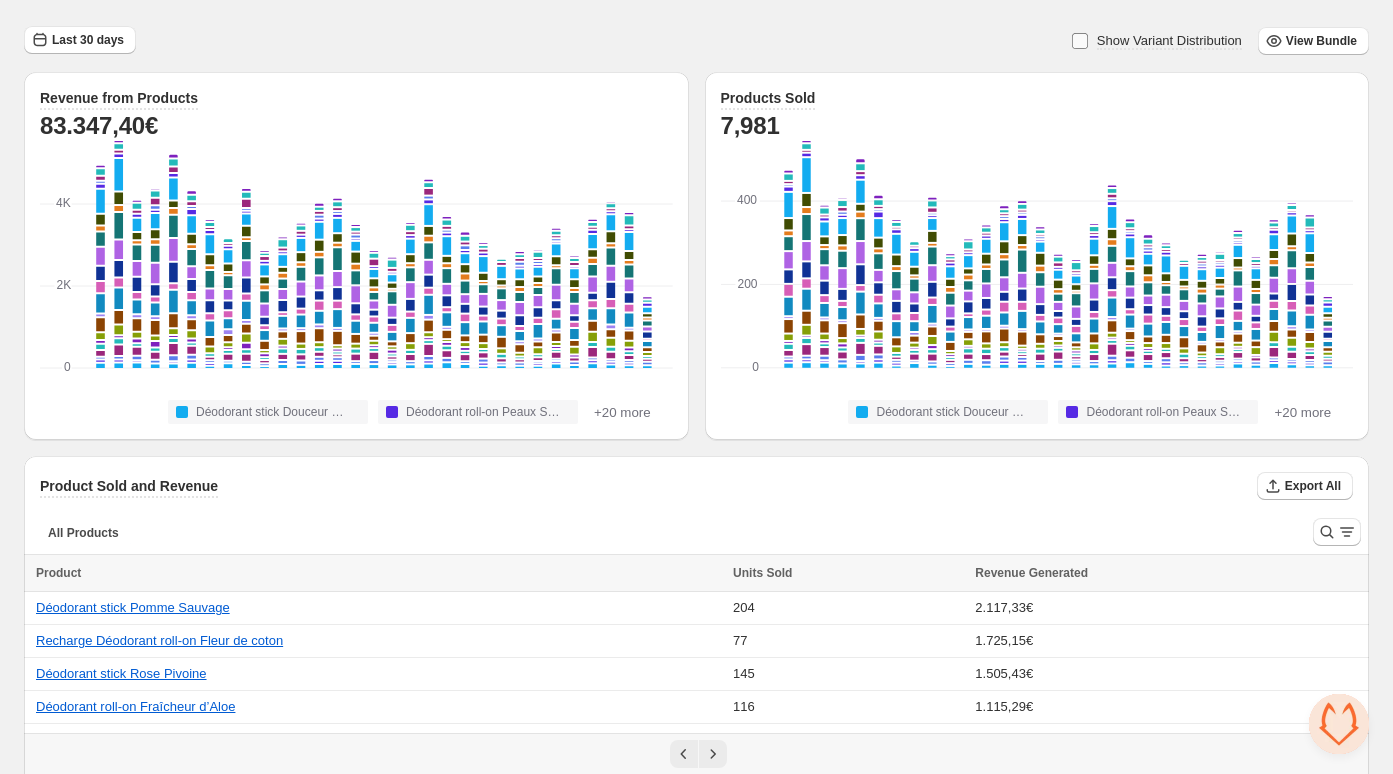click at bounding box center [1080, 41] 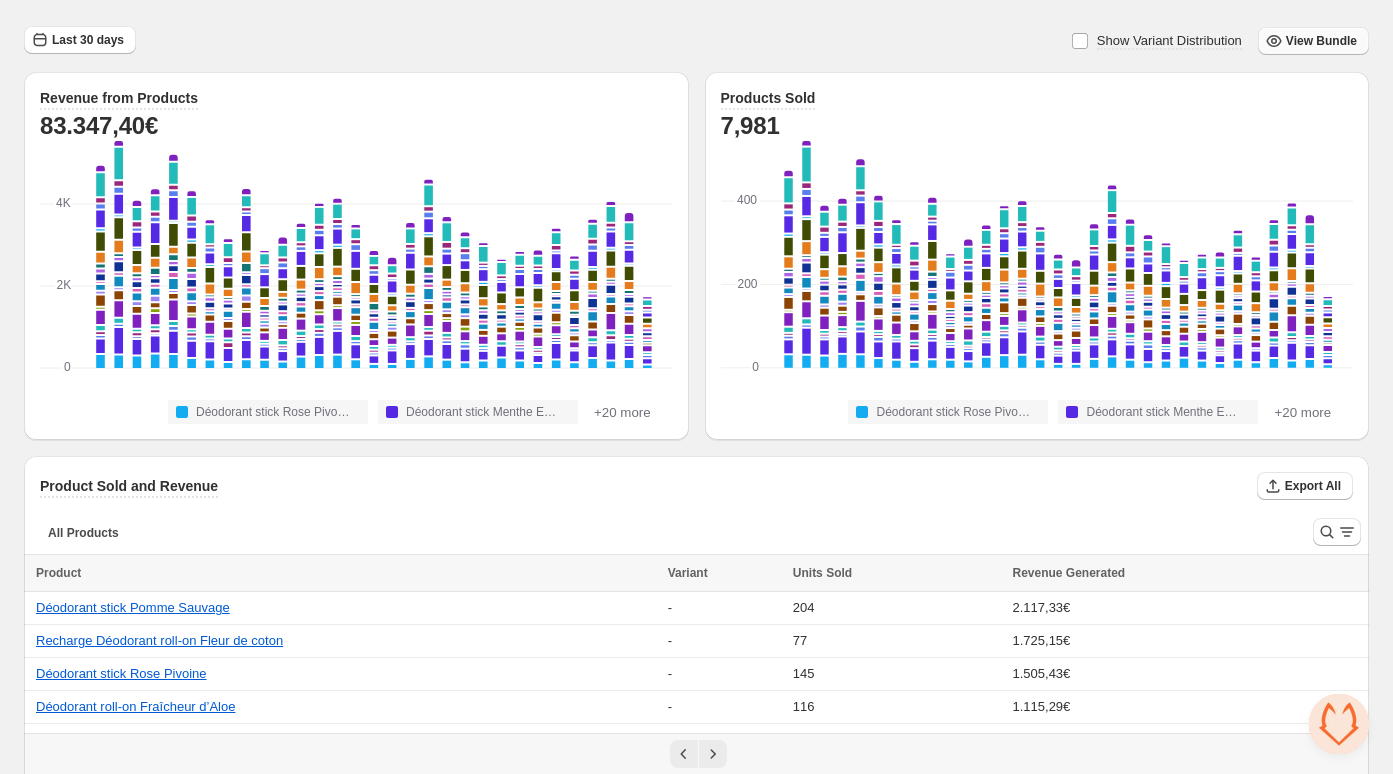 click on "View Bundle" at bounding box center (1321, 41) 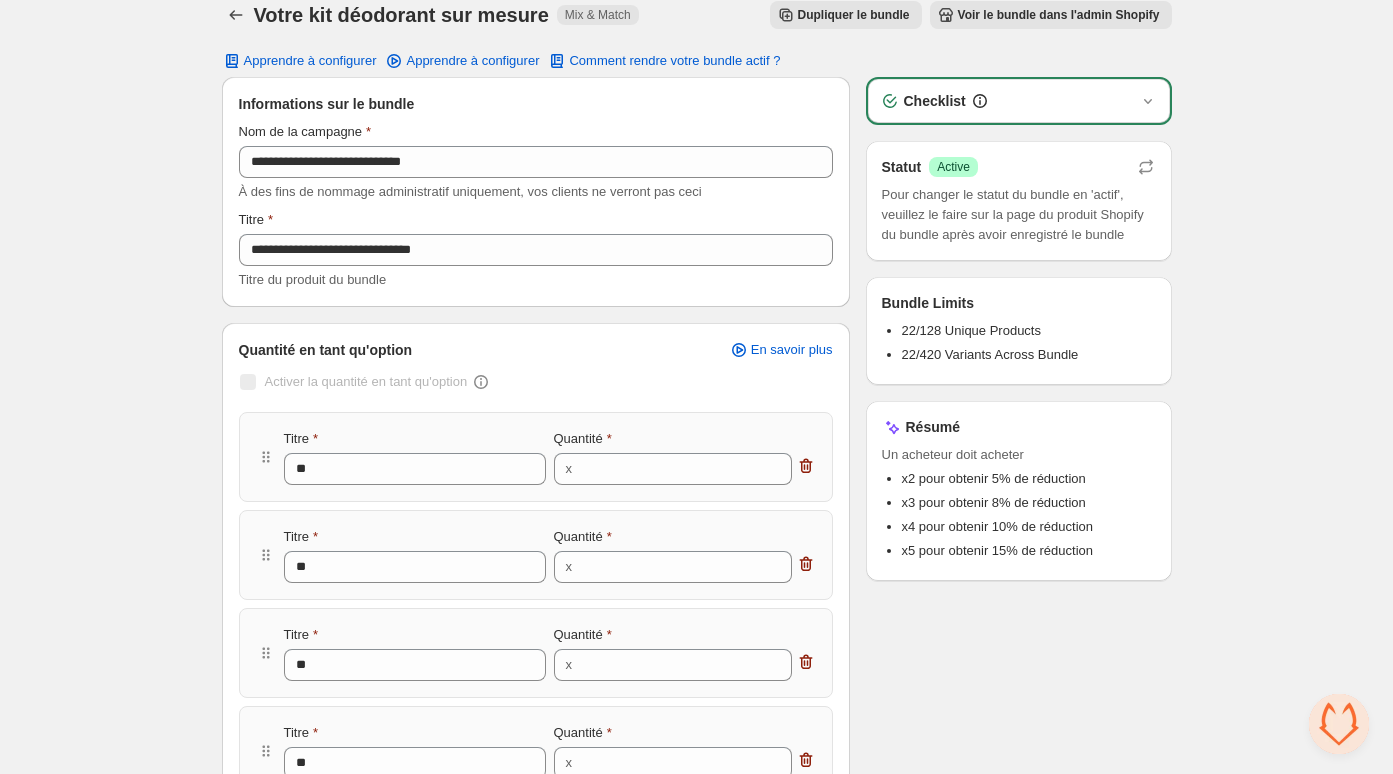 scroll, scrollTop: 11, scrollLeft: 0, axis: vertical 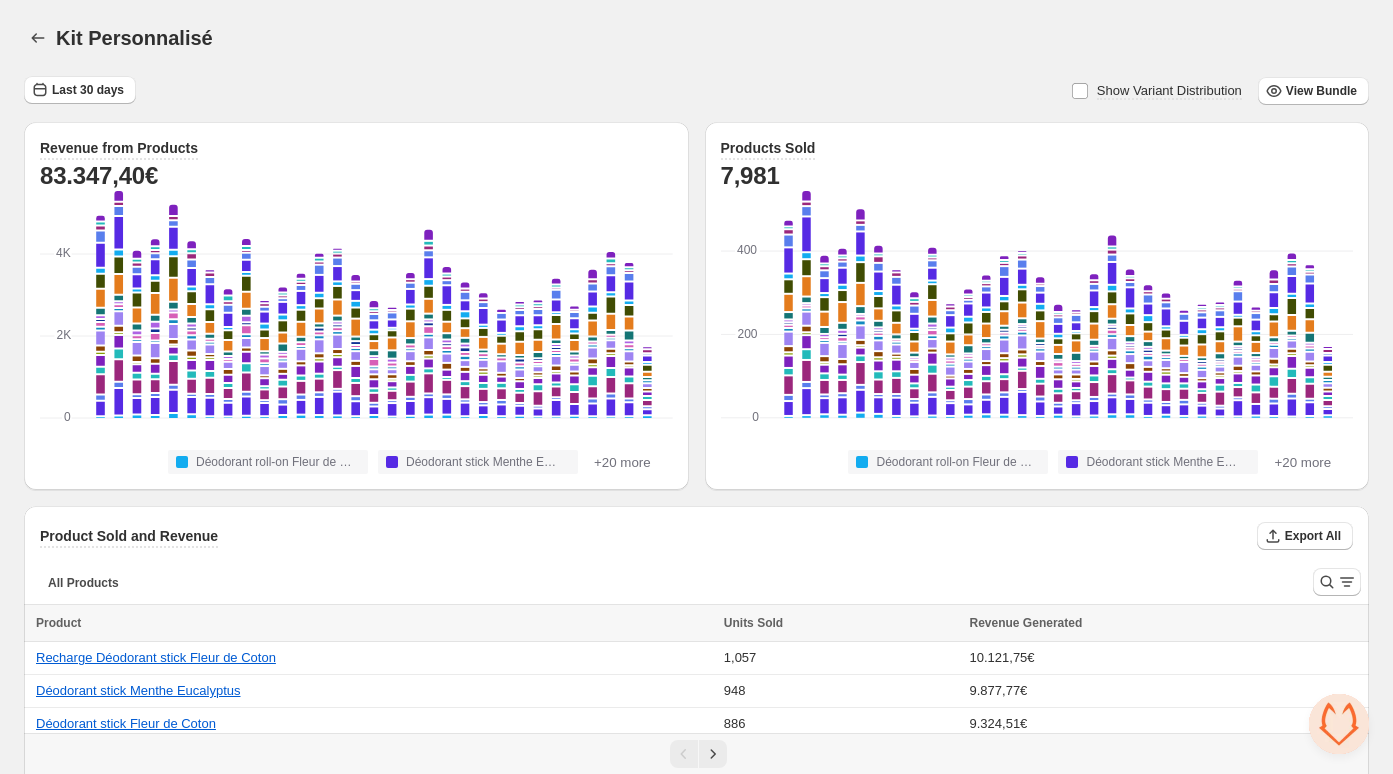 click on "Products Sold 7,981 0 0 200 200 400 400 Déodorant roll-on Fleur de coton Déodorant stick Menthe Eucalyptus +20 more" at bounding box center (1037, 306) 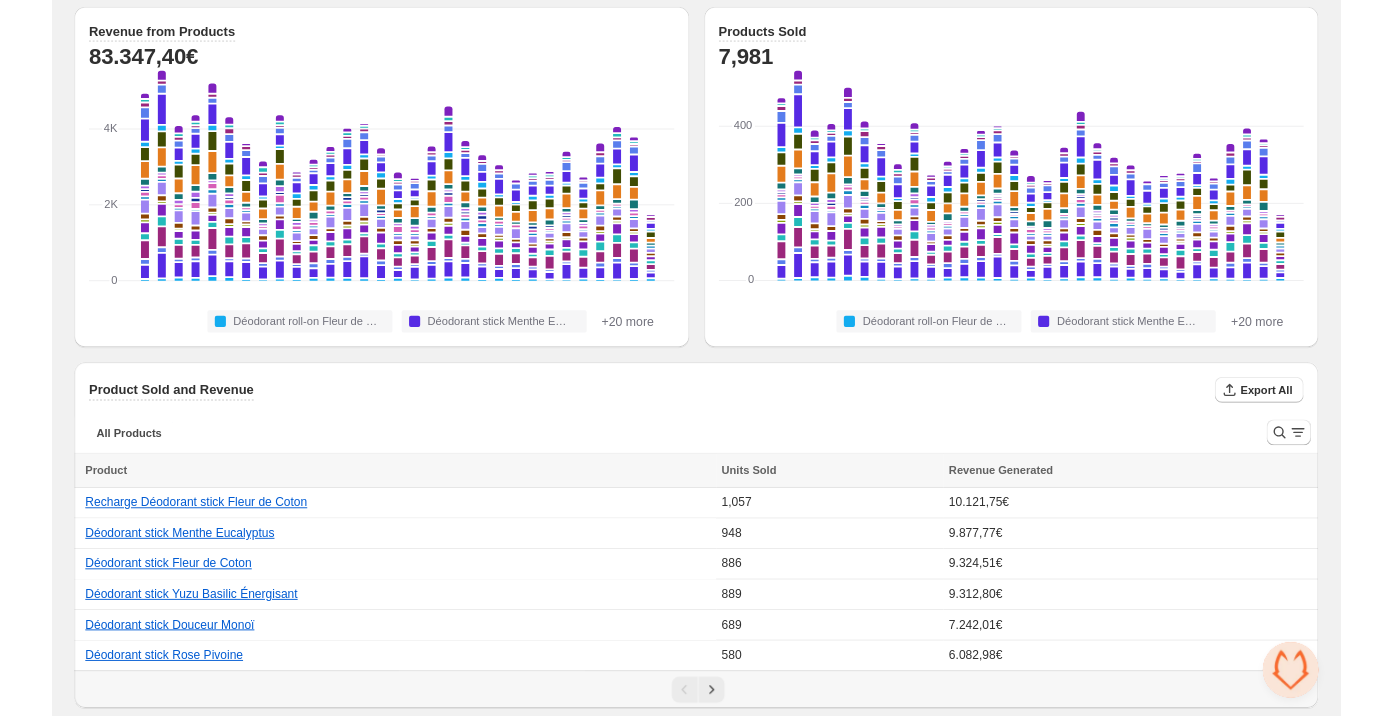 scroll, scrollTop: 0, scrollLeft: 0, axis: both 